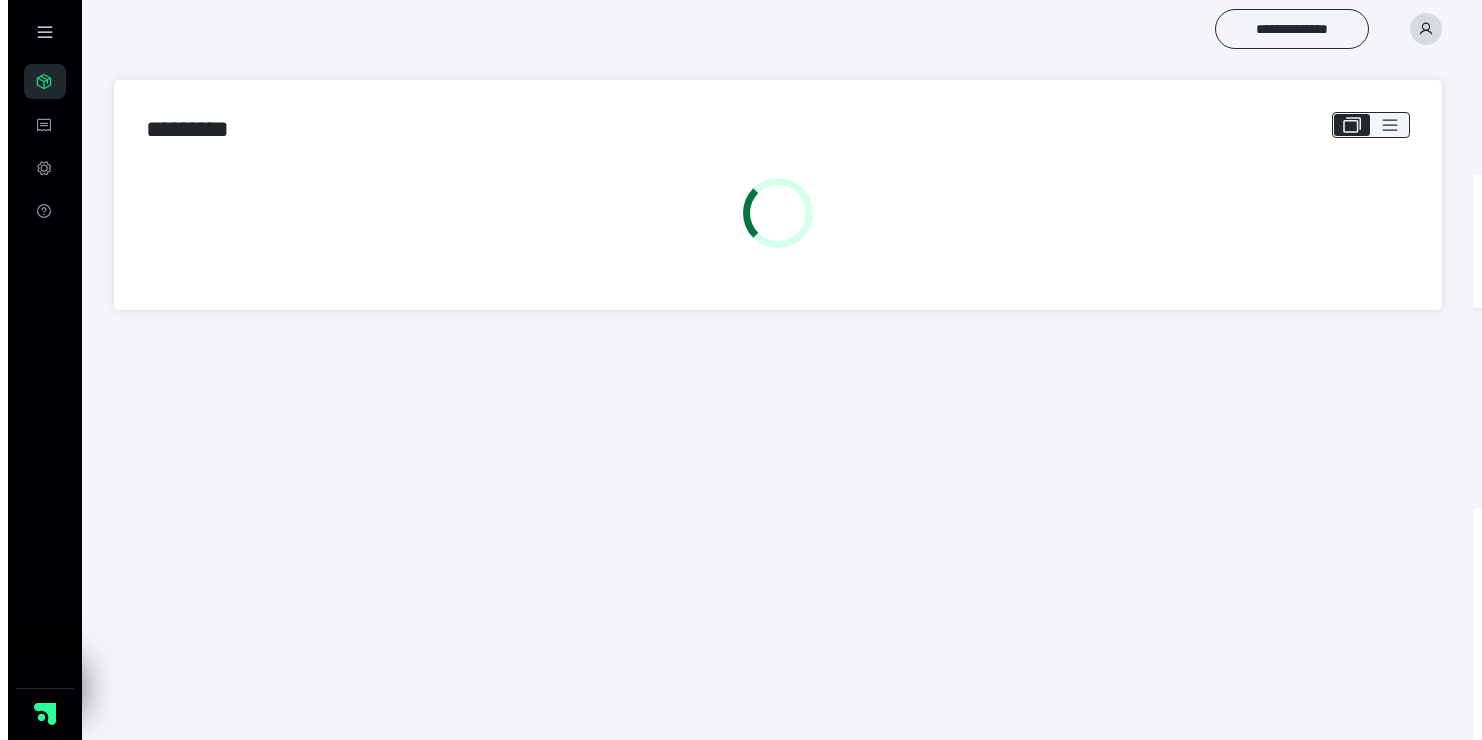 scroll, scrollTop: 0, scrollLeft: 0, axis: both 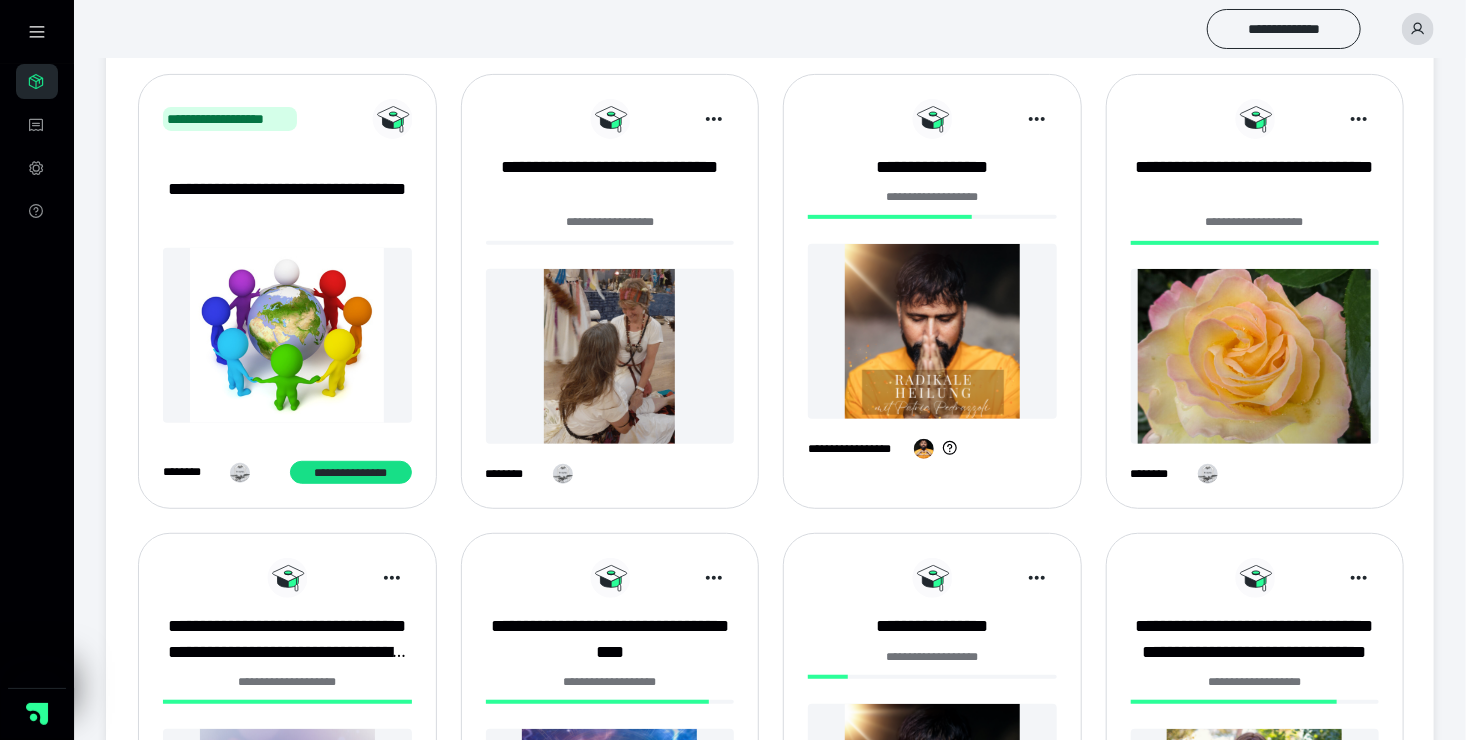 click at bounding box center (610, 356) 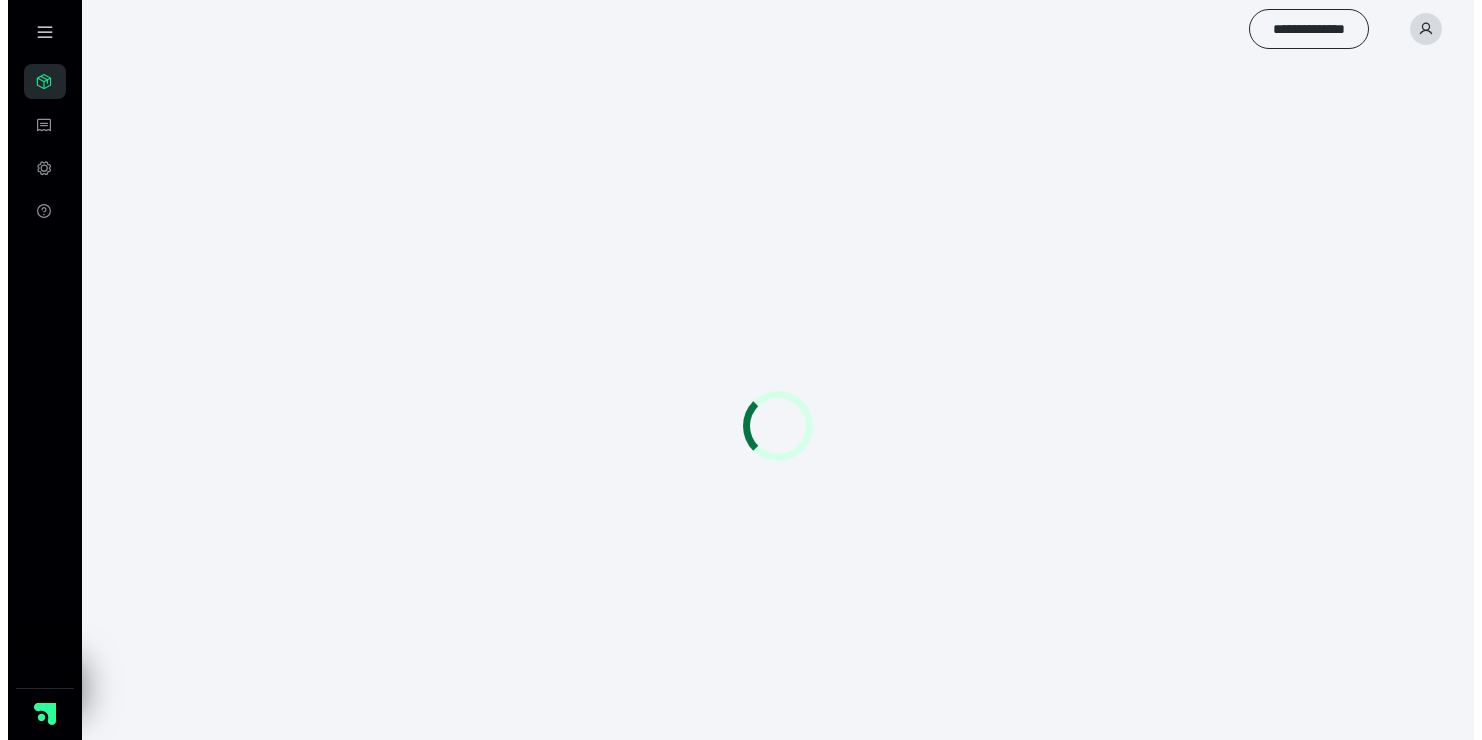 scroll, scrollTop: 0, scrollLeft: 0, axis: both 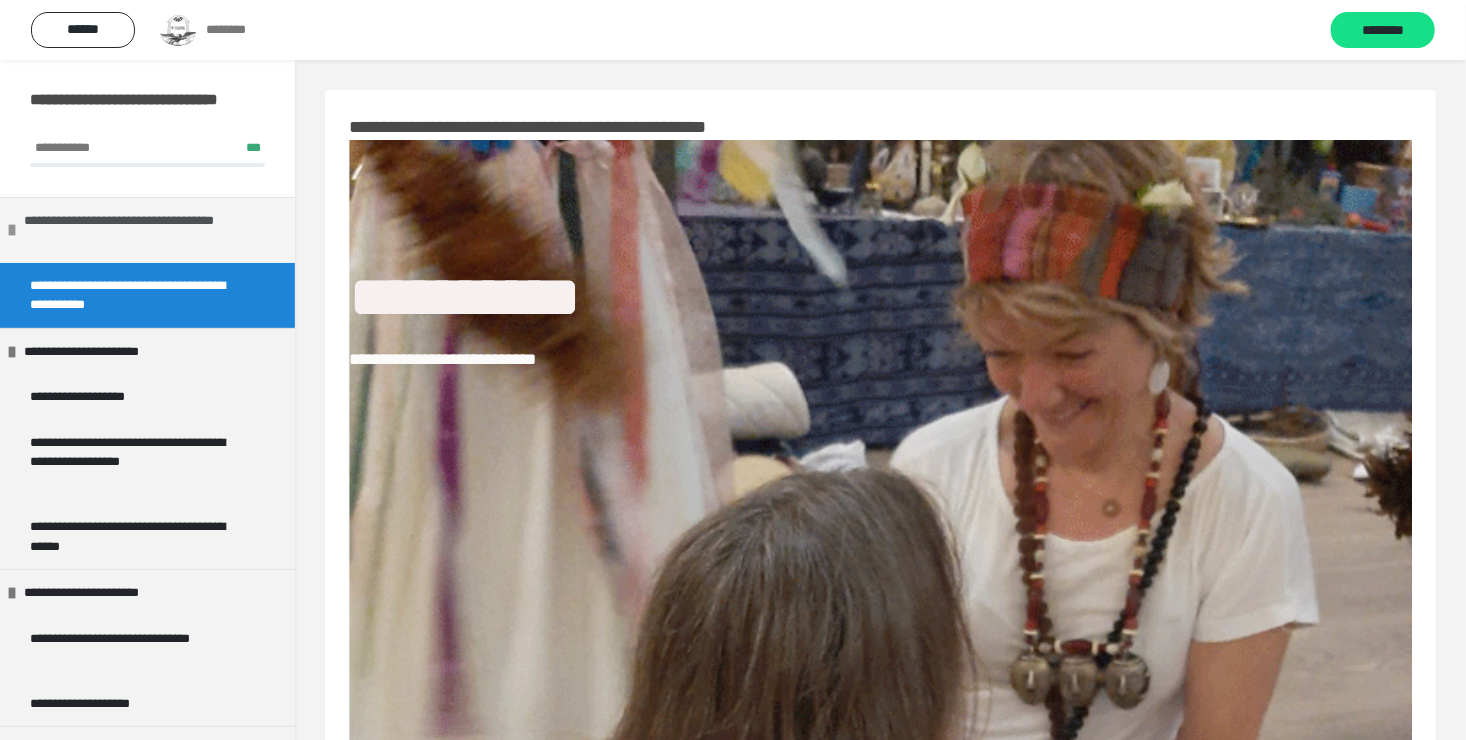click on "**********" at bounding box center [144, 230] 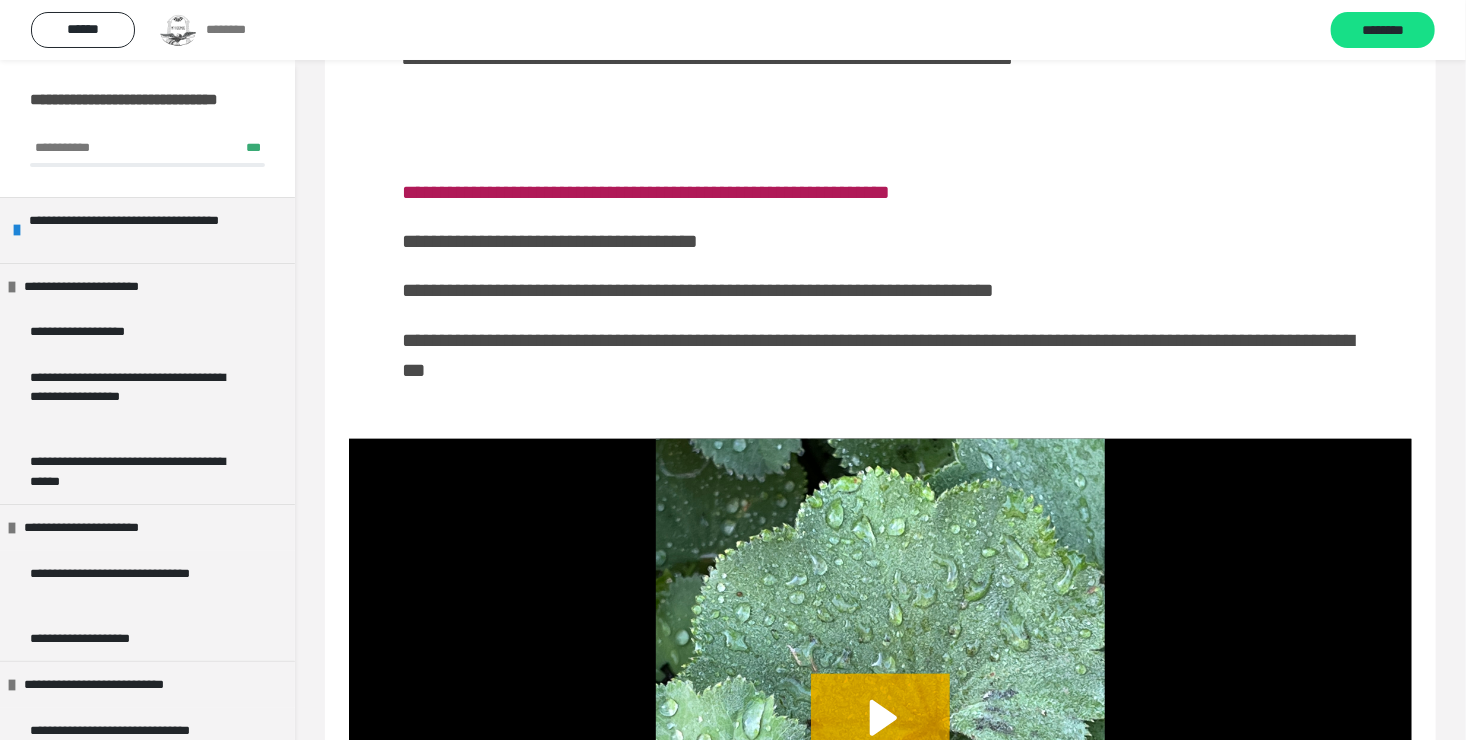 scroll, scrollTop: 1600, scrollLeft: 0, axis: vertical 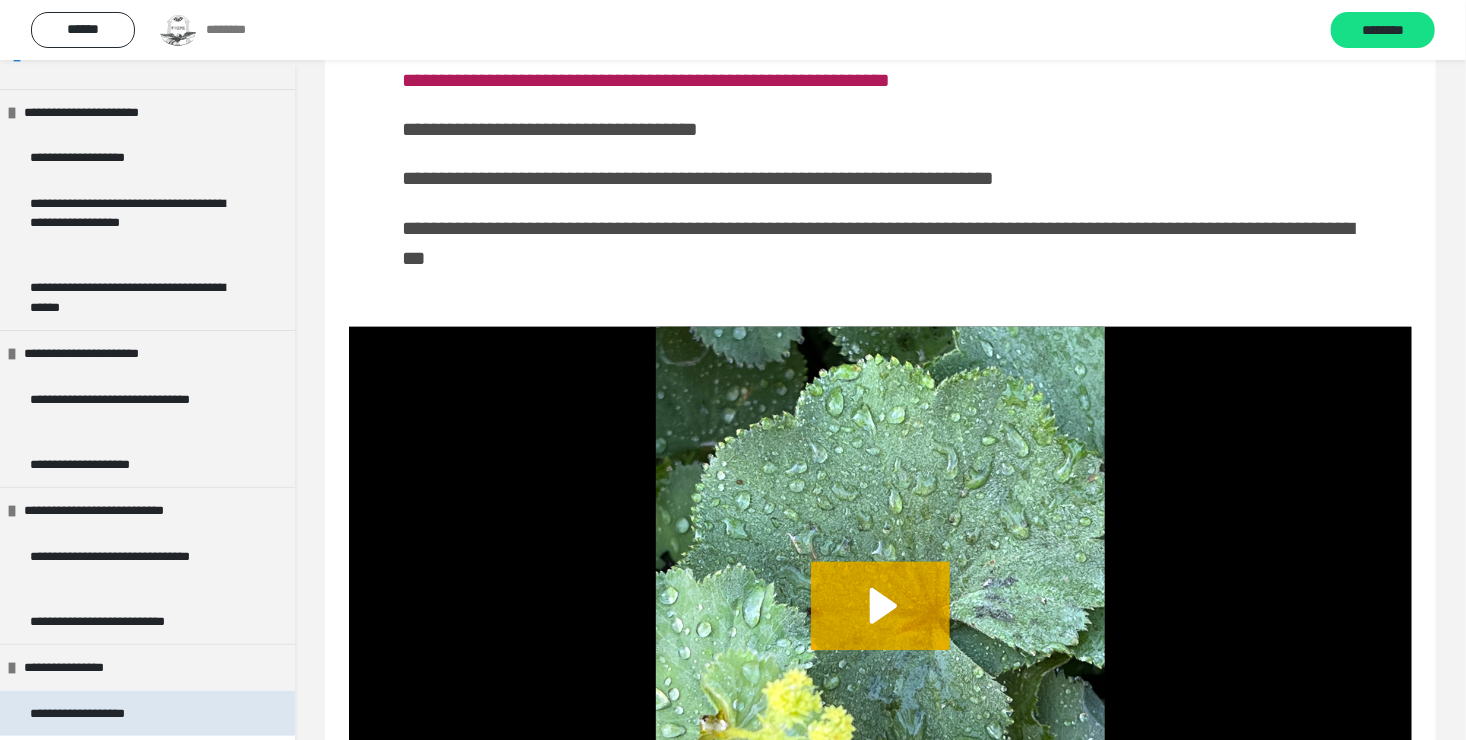 click on "**********" at bounding box center (102, 714) 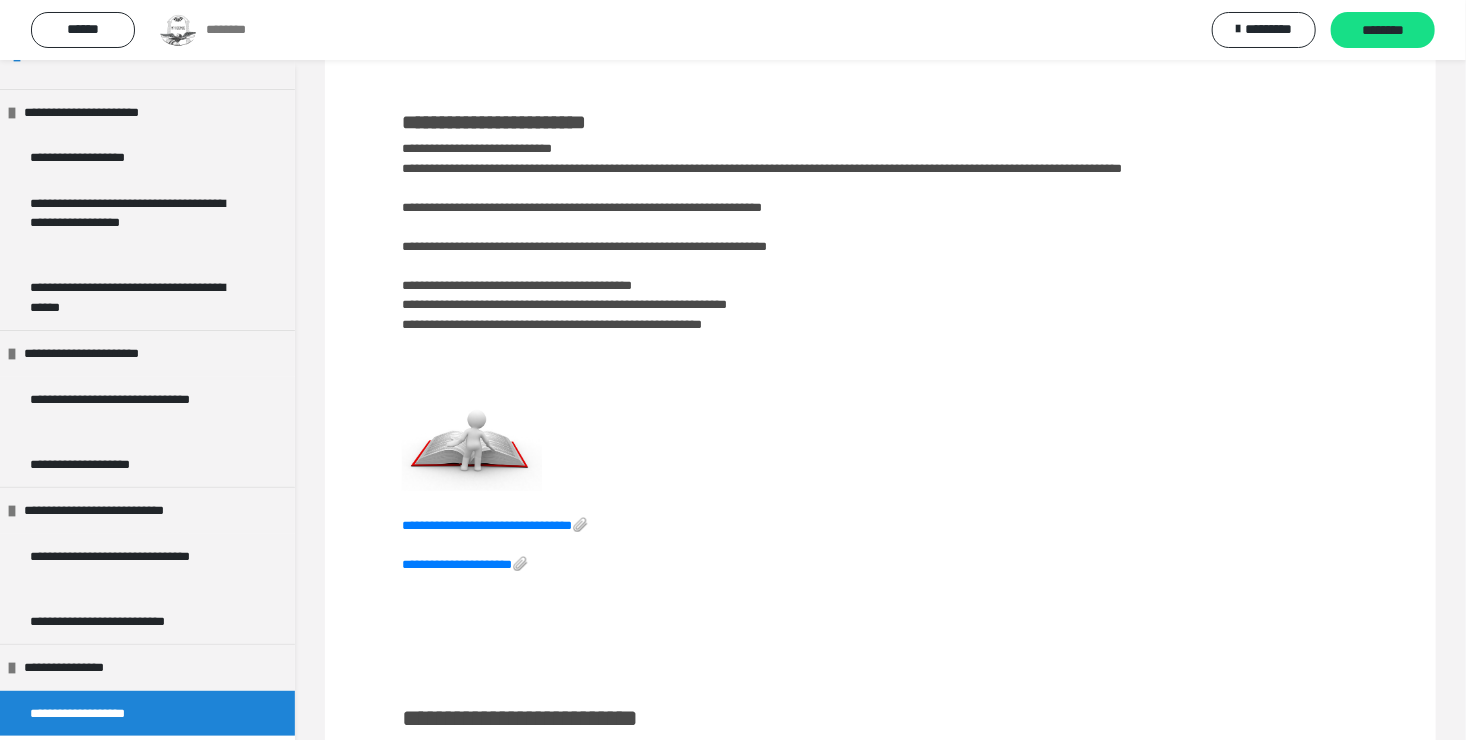 scroll, scrollTop: 908, scrollLeft: 0, axis: vertical 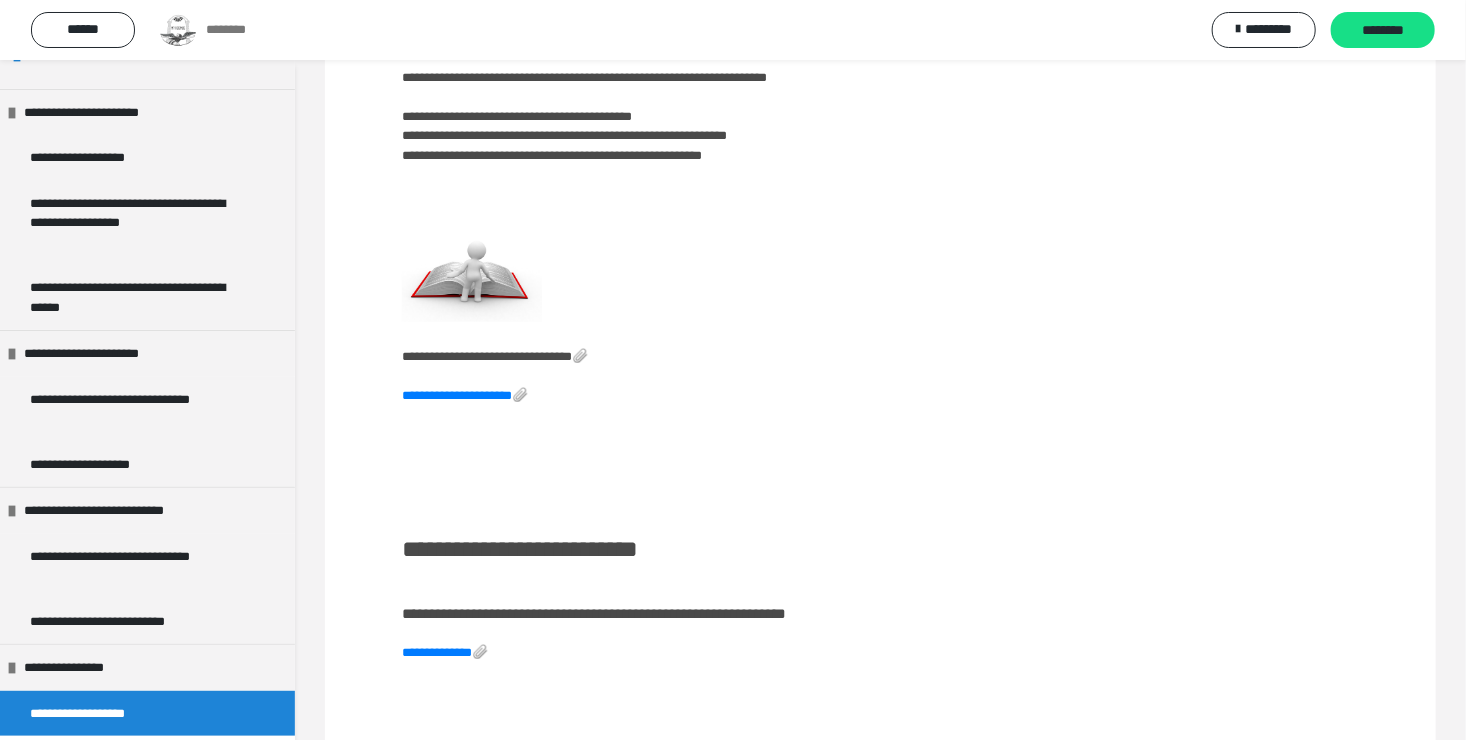 click on "**********" at bounding box center (495, 356) 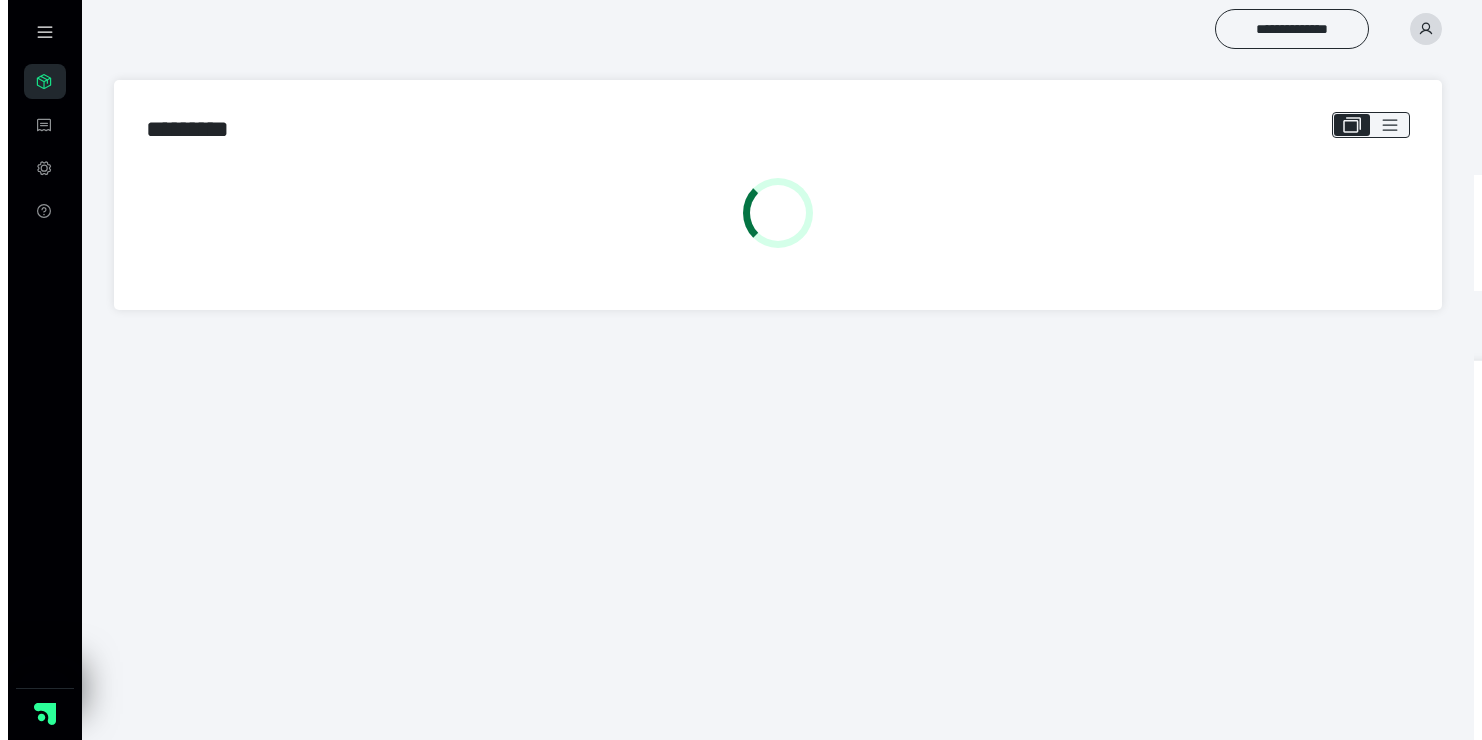 scroll, scrollTop: 0, scrollLeft: 0, axis: both 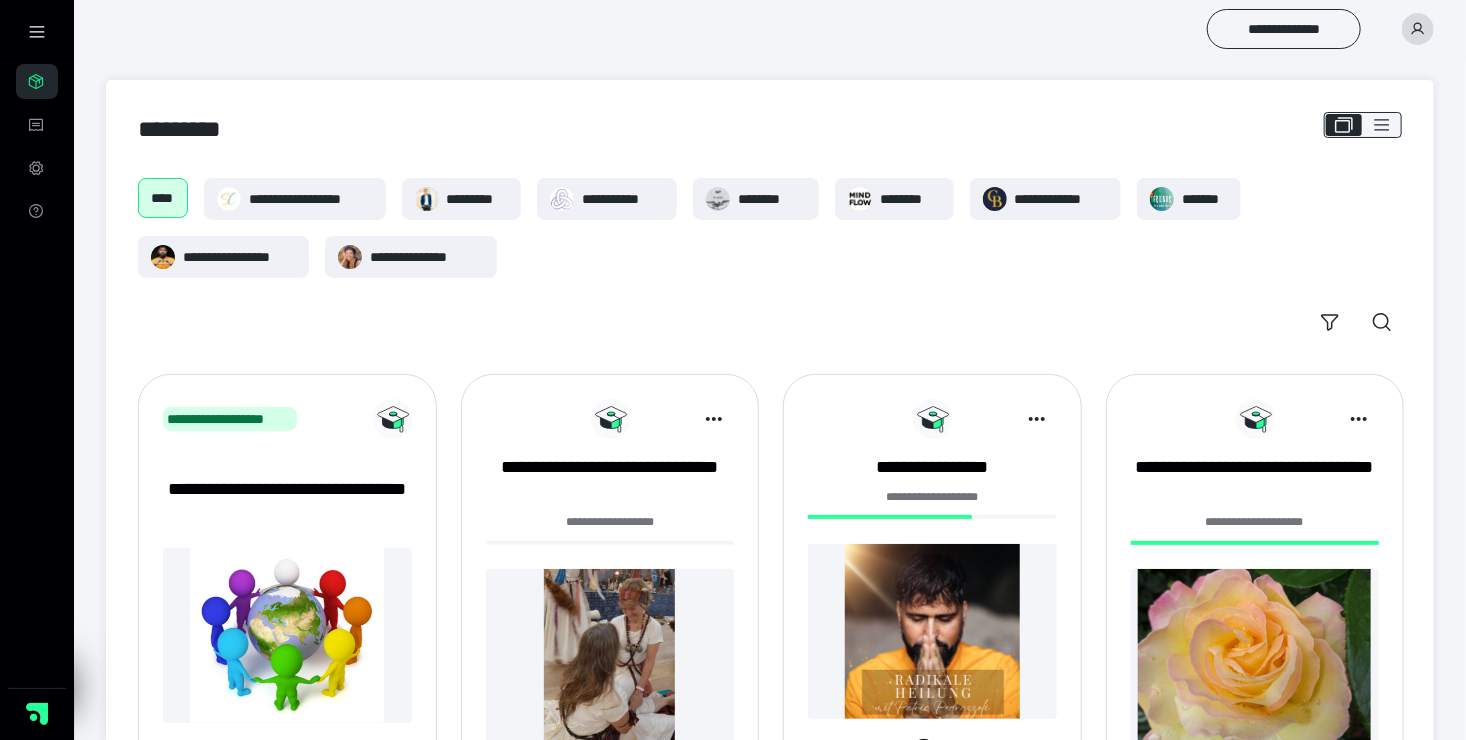 click at bounding box center [610, 656] 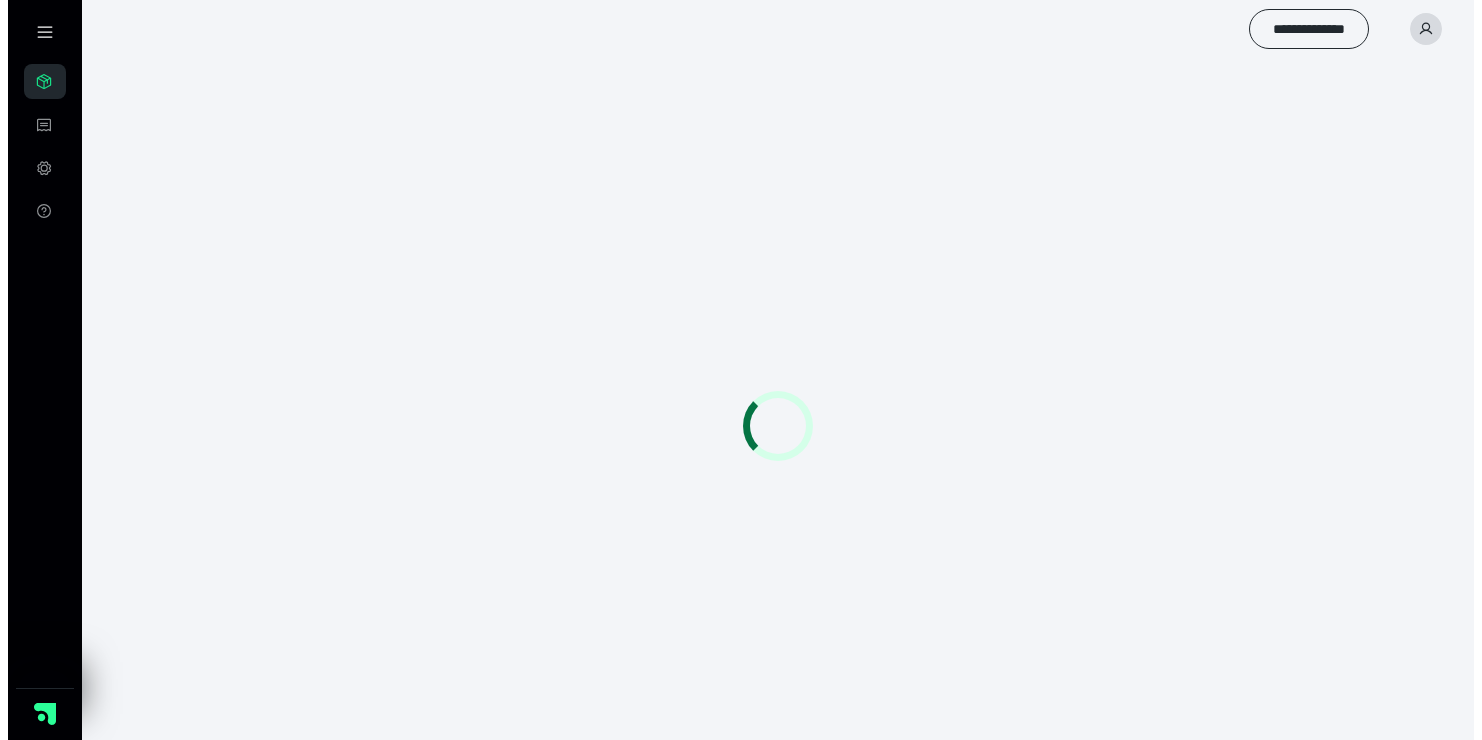 scroll, scrollTop: 0, scrollLeft: 0, axis: both 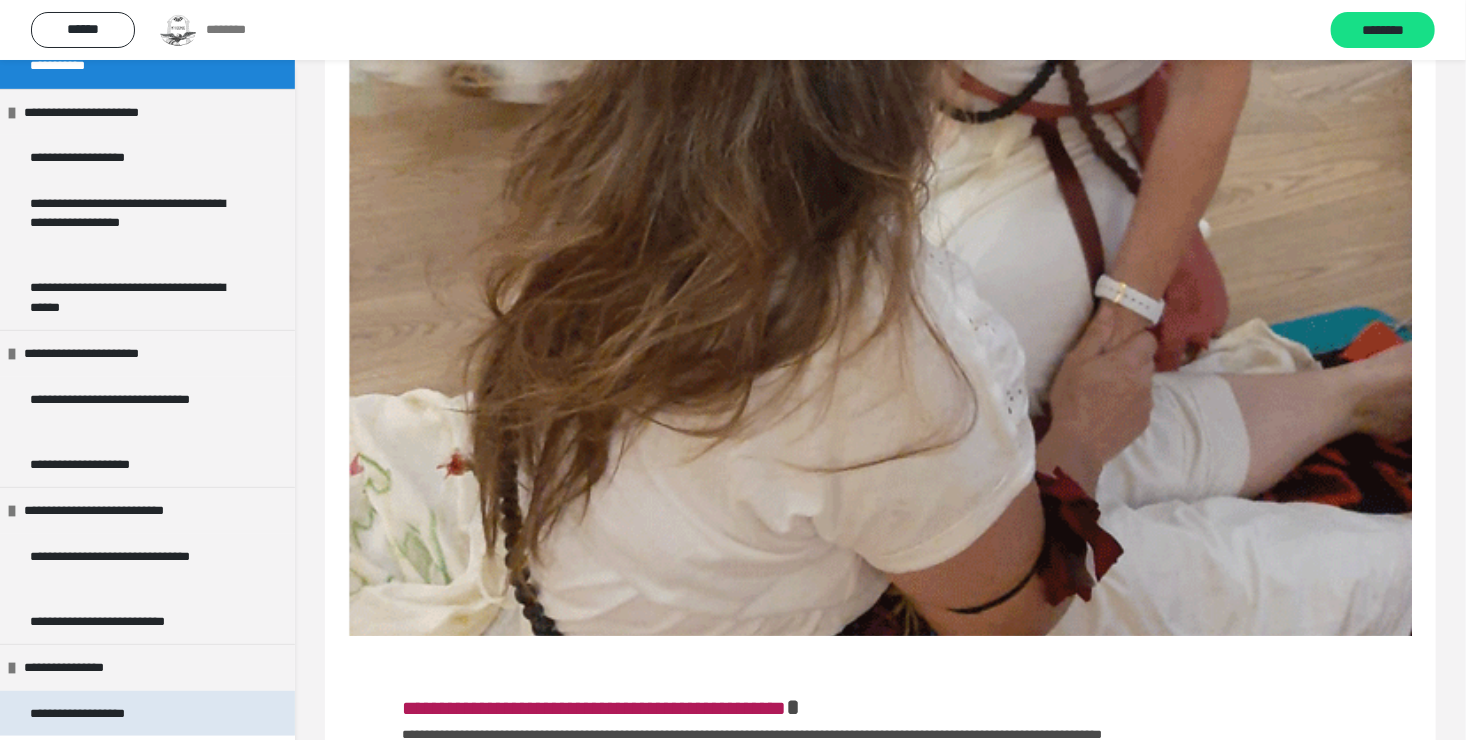 click on "**********" at bounding box center [102, 714] 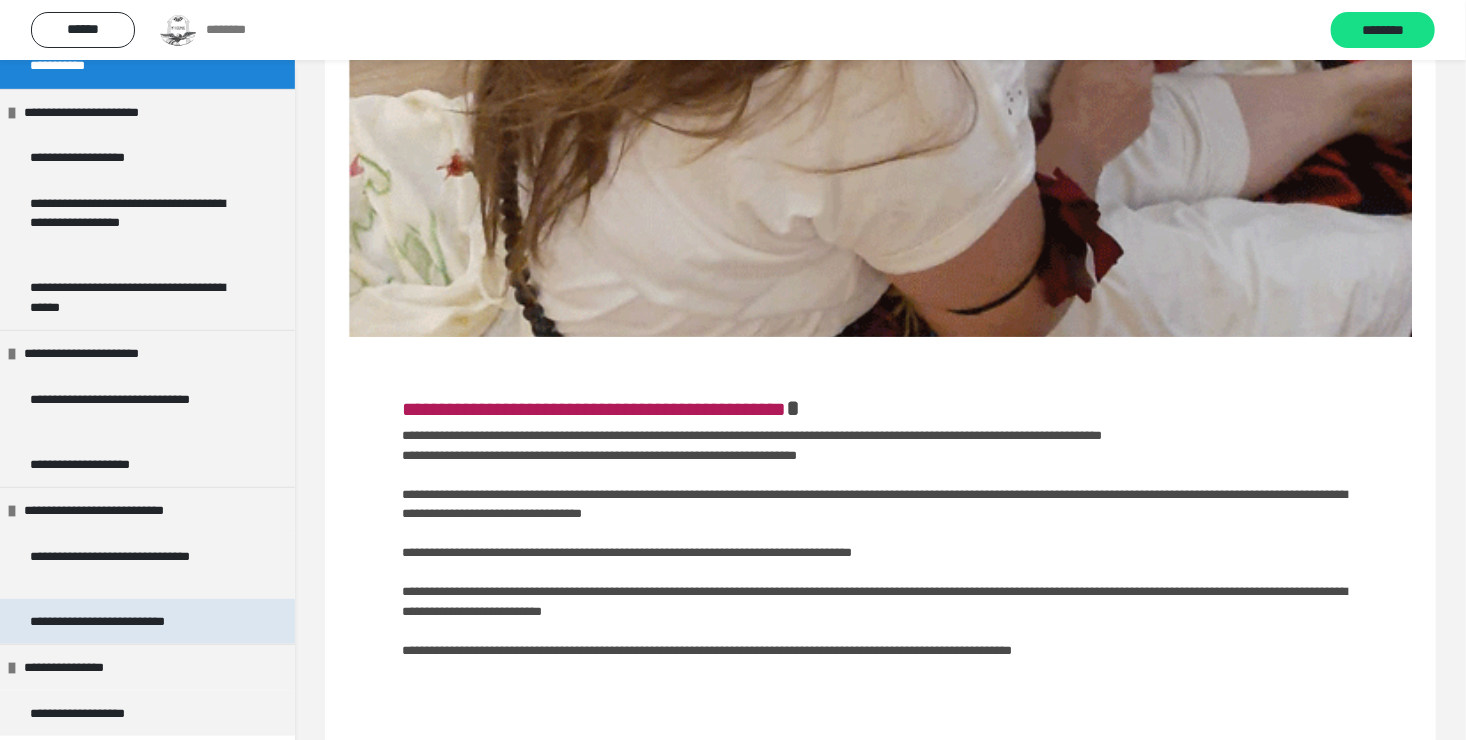 scroll, scrollTop: 1100, scrollLeft: 0, axis: vertical 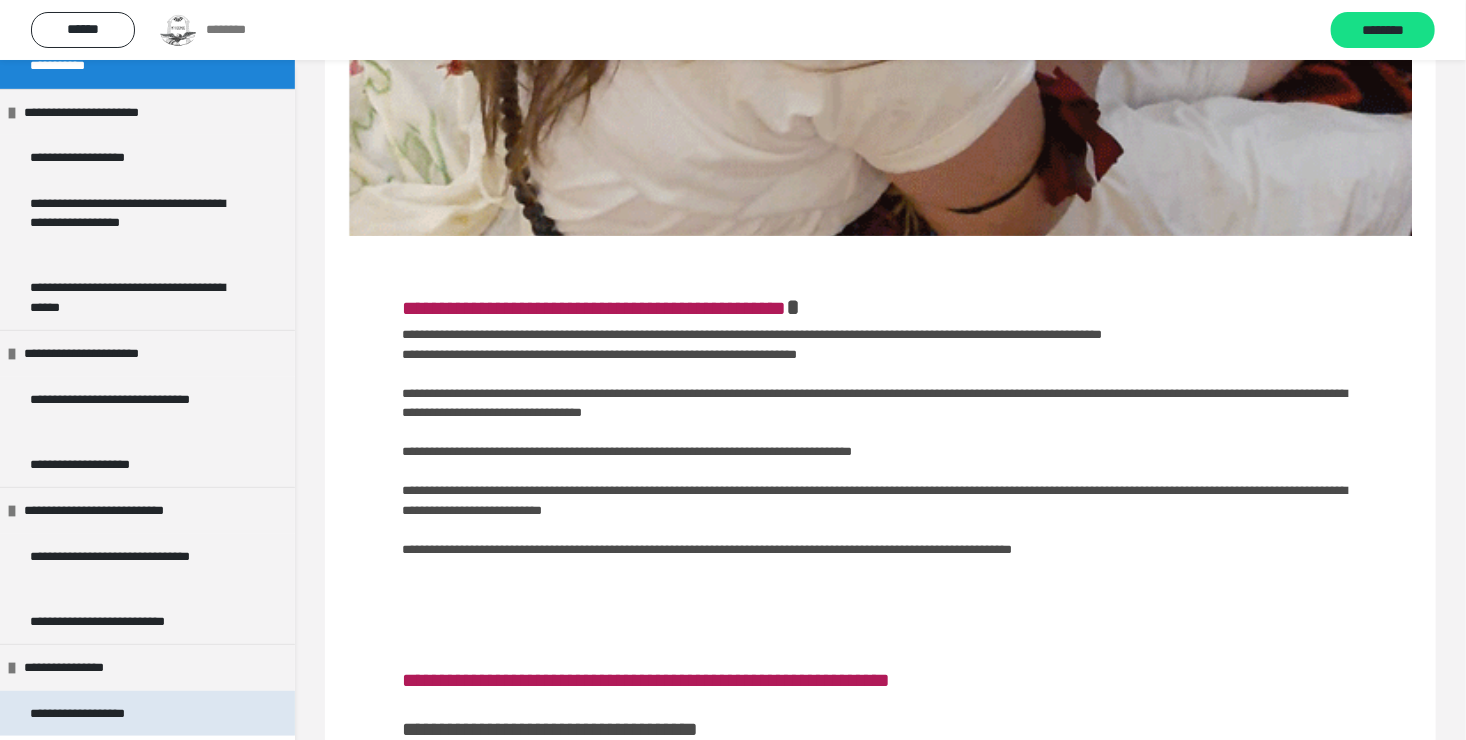 click on "**********" at bounding box center [102, 714] 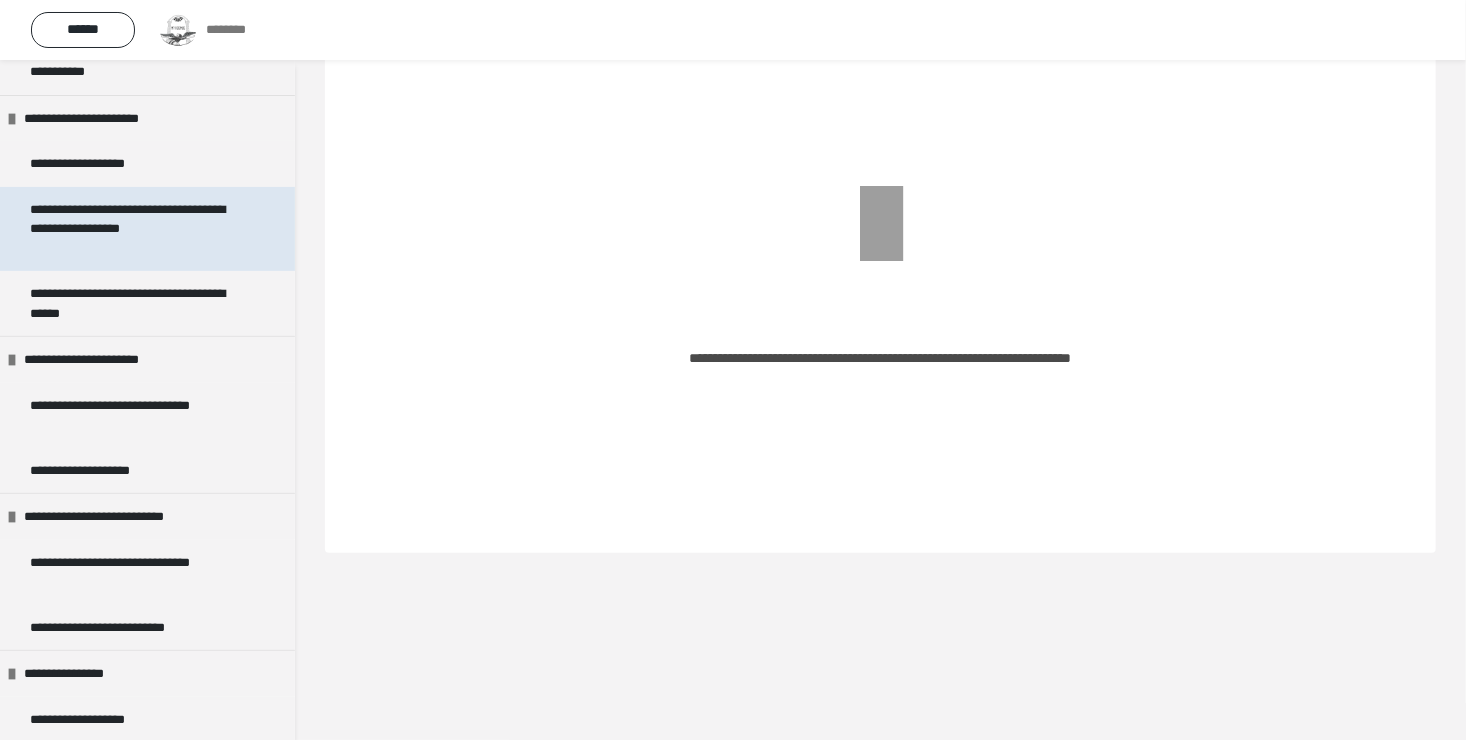 scroll, scrollTop: 239, scrollLeft: 0, axis: vertical 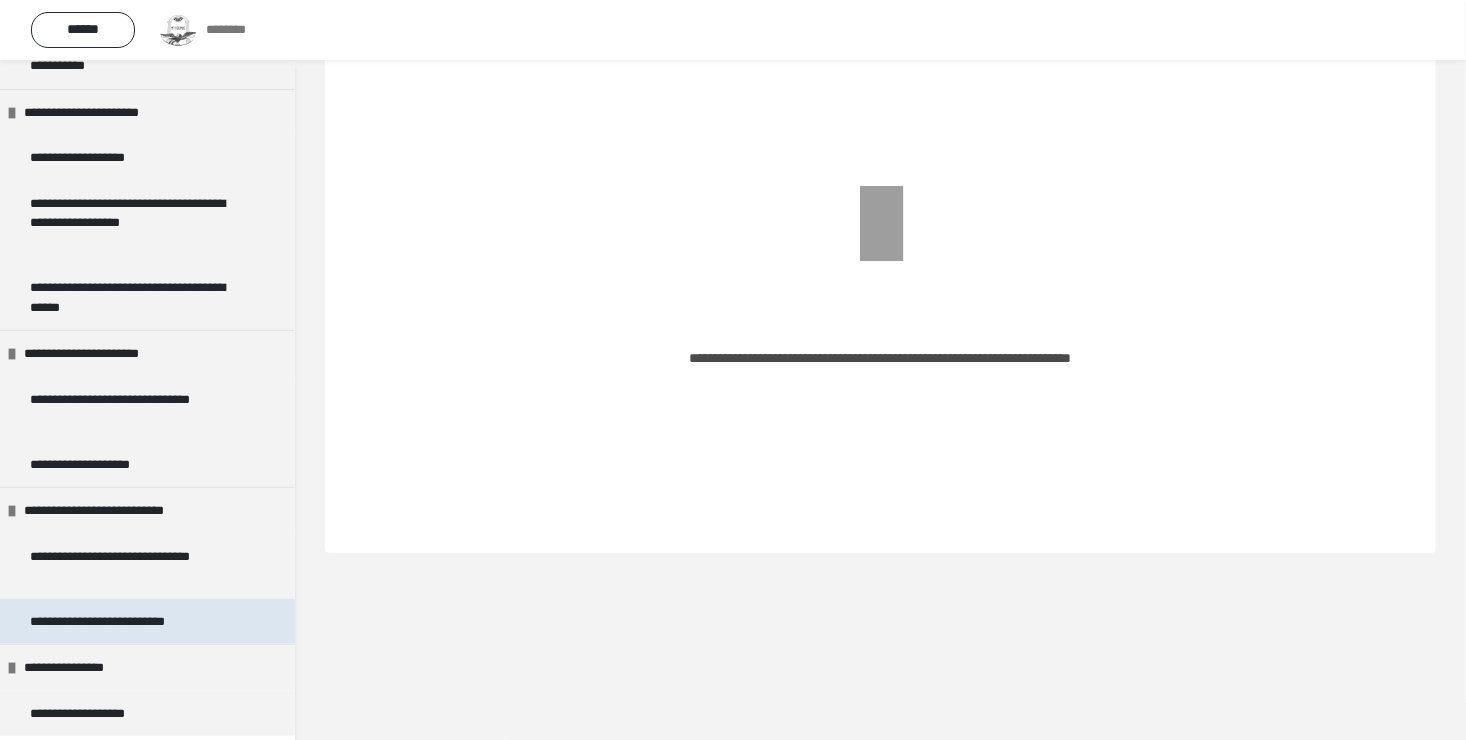 click on "**********" at bounding box center [121, 622] 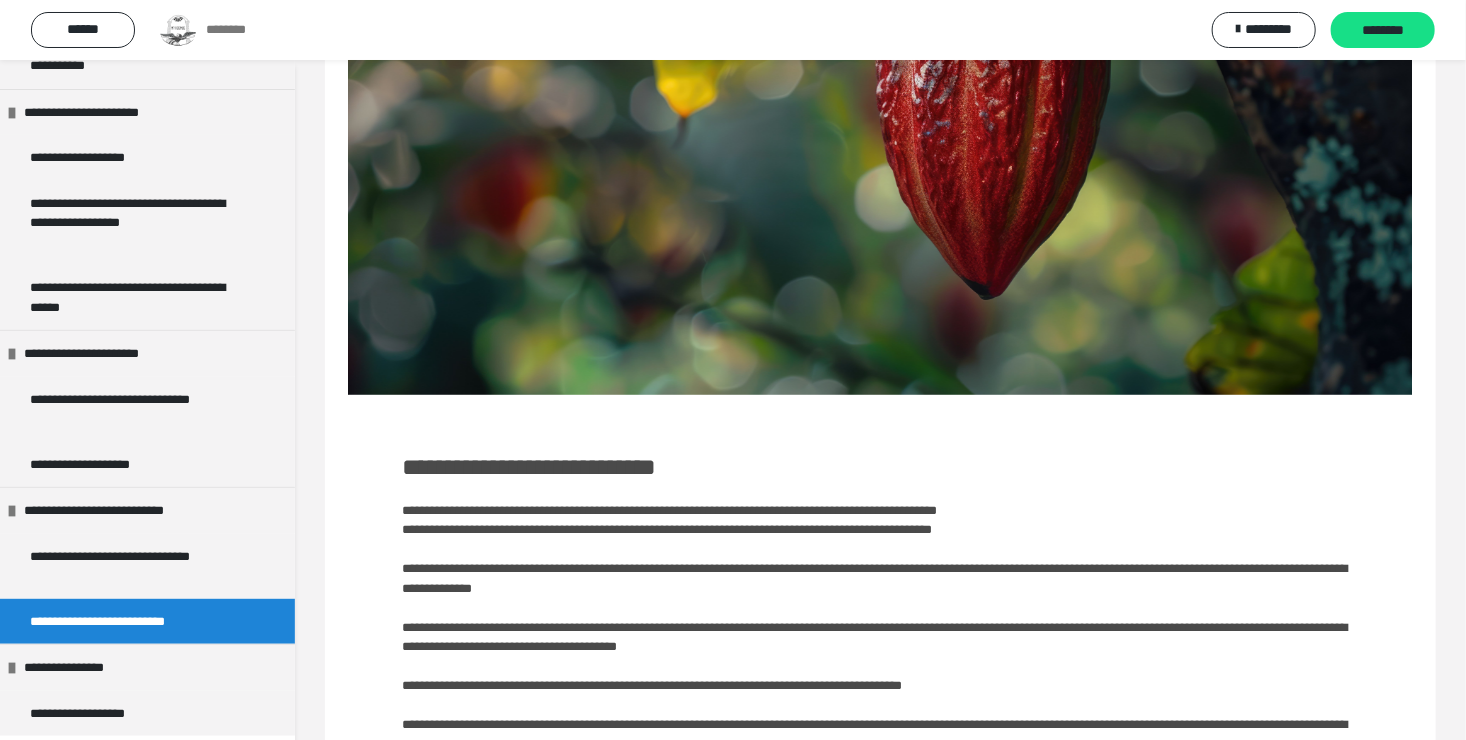 scroll, scrollTop: 717, scrollLeft: 0, axis: vertical 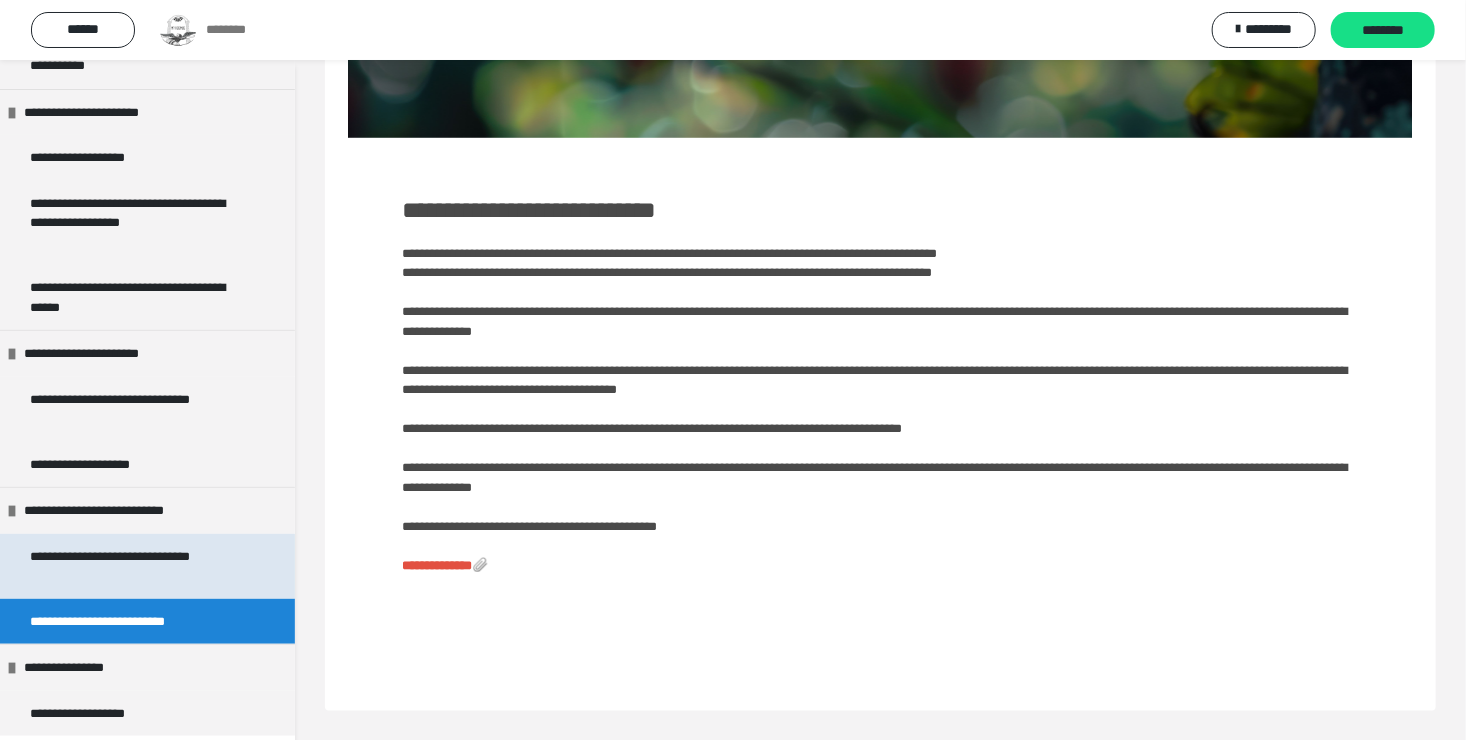 click on "**********" at bounding box center [132, 566] 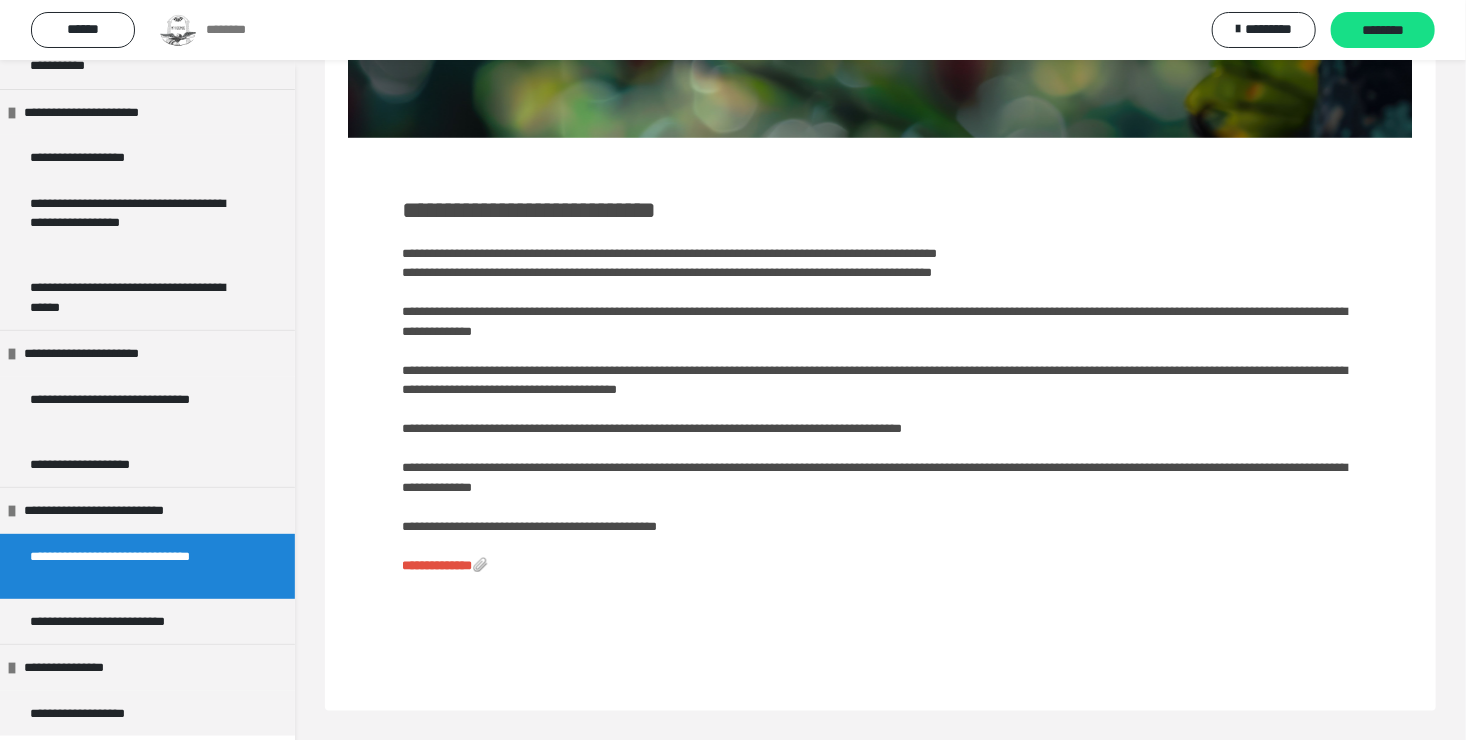 scroll, scrollTop: 595, scrollLeft: 0, axis: vertical 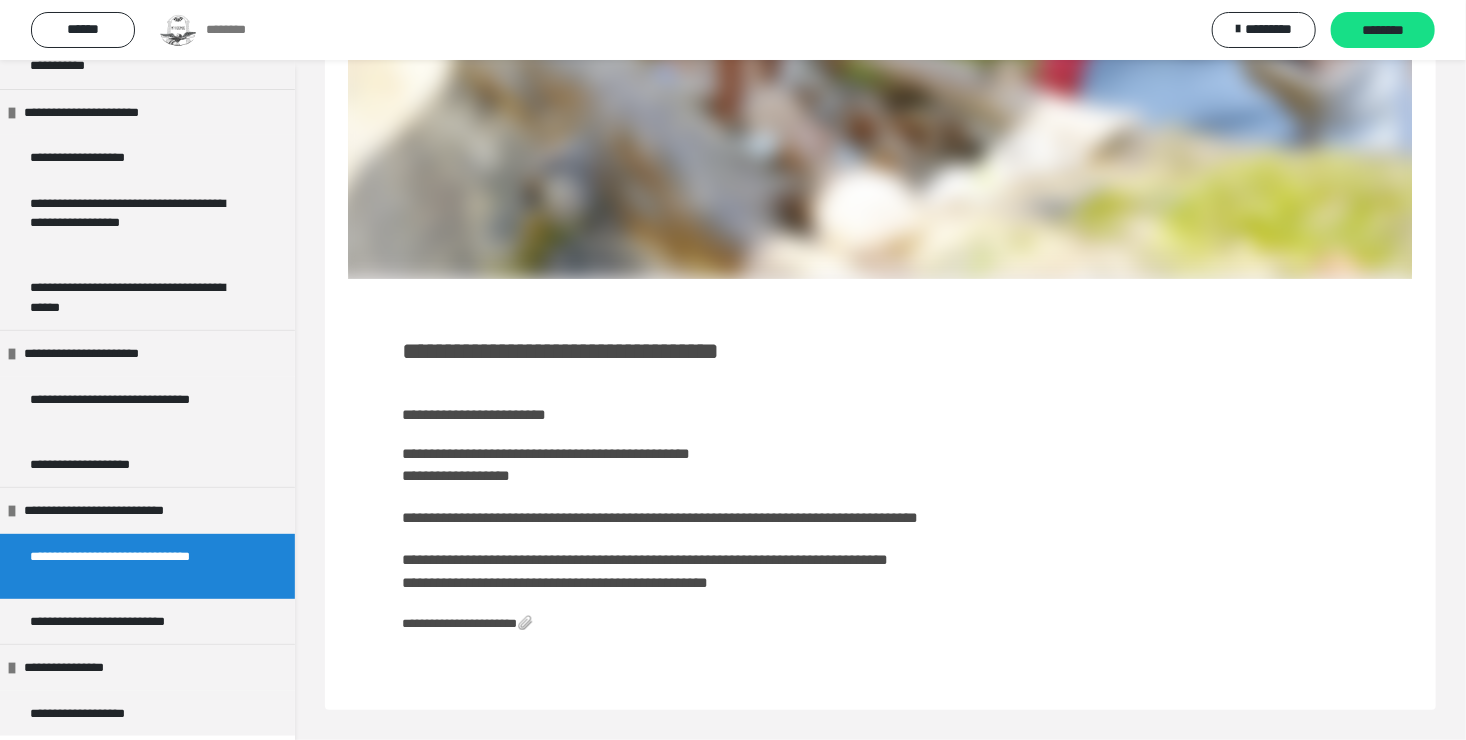 click on "**********" at bounding box center (467, 623) 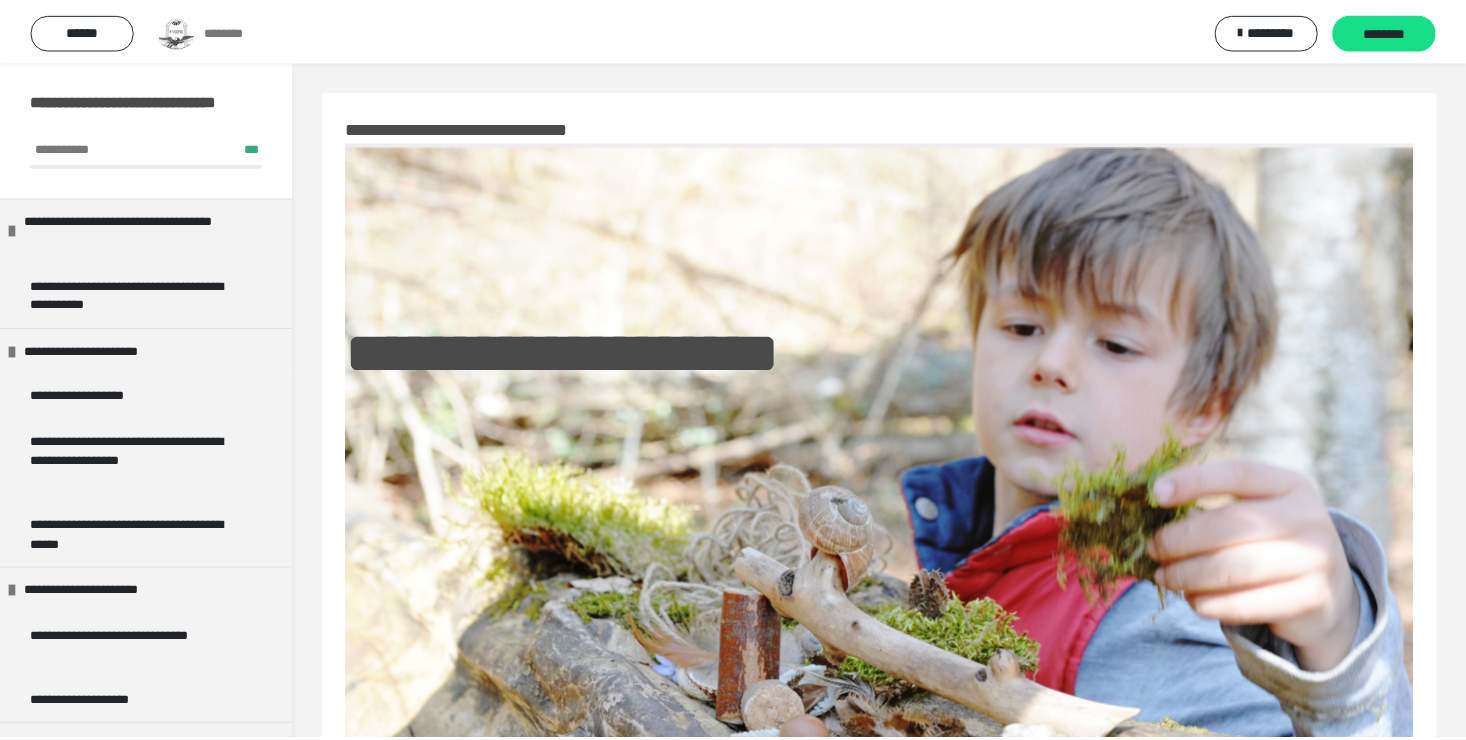 scroll, scrollTop: 595, scrollLeft: 0, axis: vertical 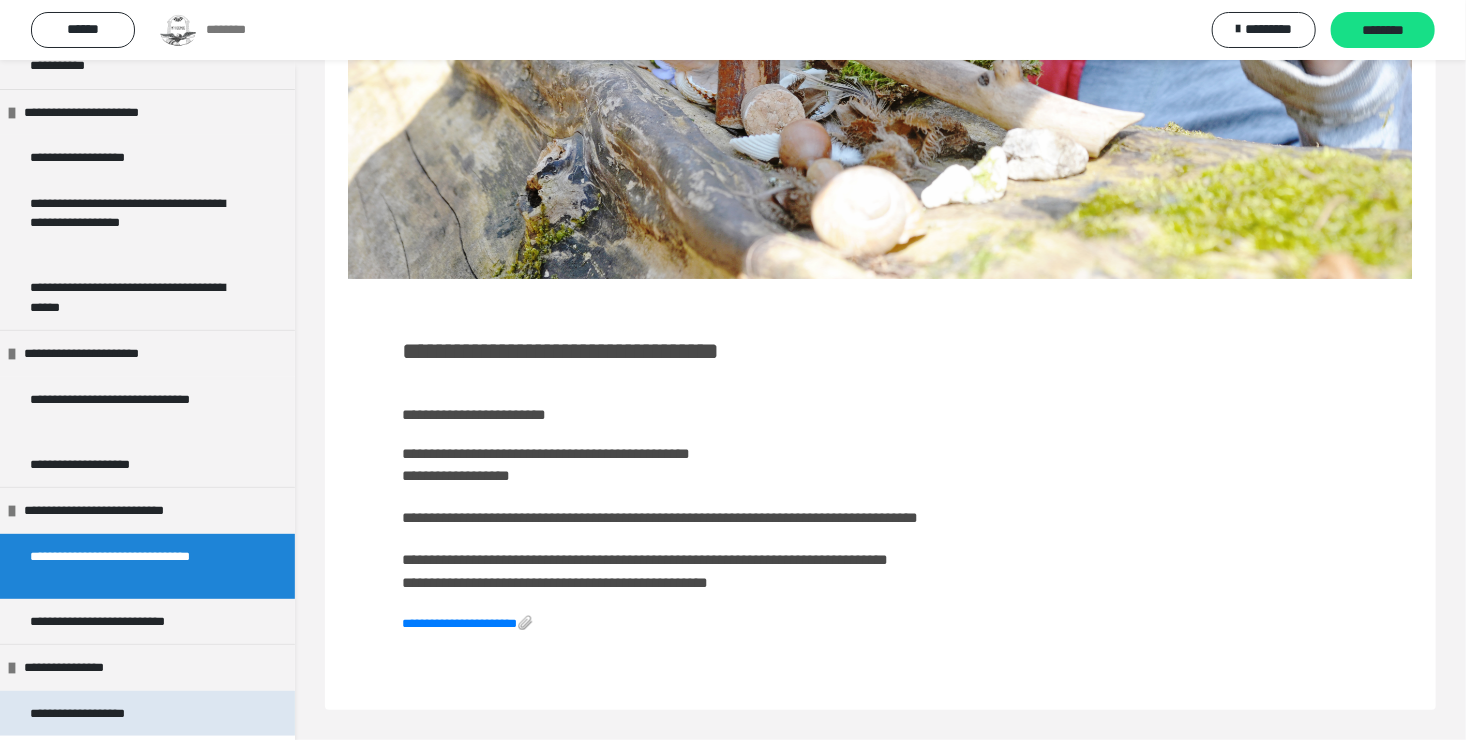 click on "**********" at bounding box center (102, 714) 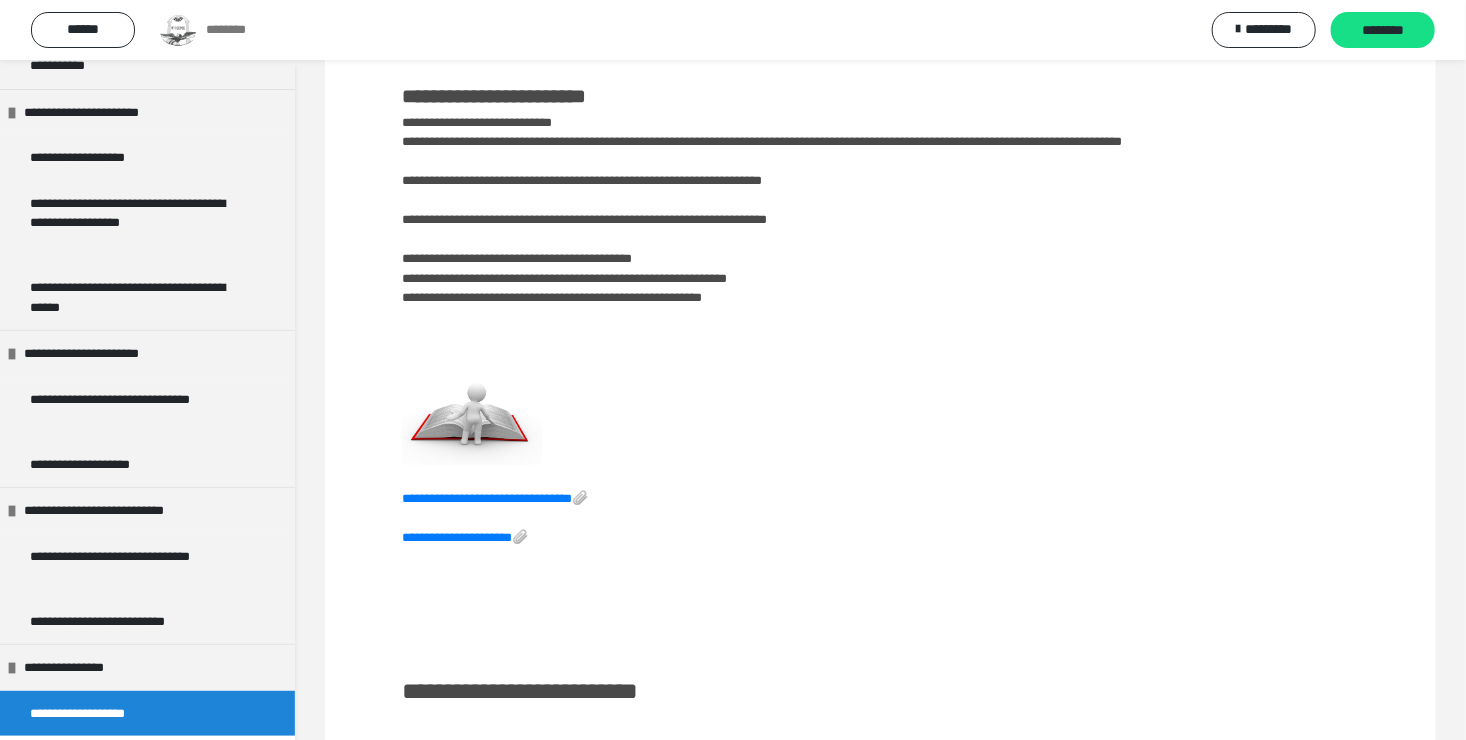 scroll, scrollTop: 795, scrollLeft: 0, axis: vertical 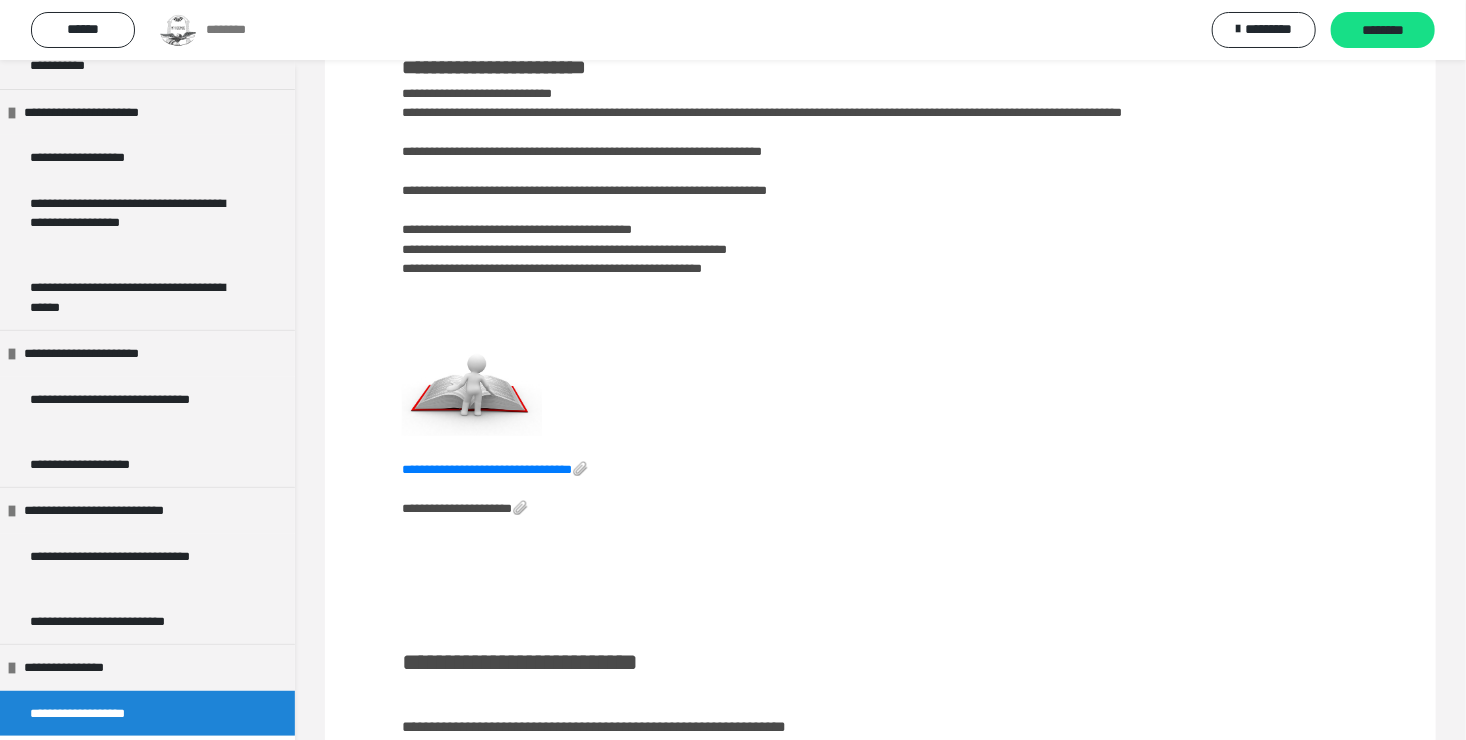 click on "**********" at bounding box center (465, 508) 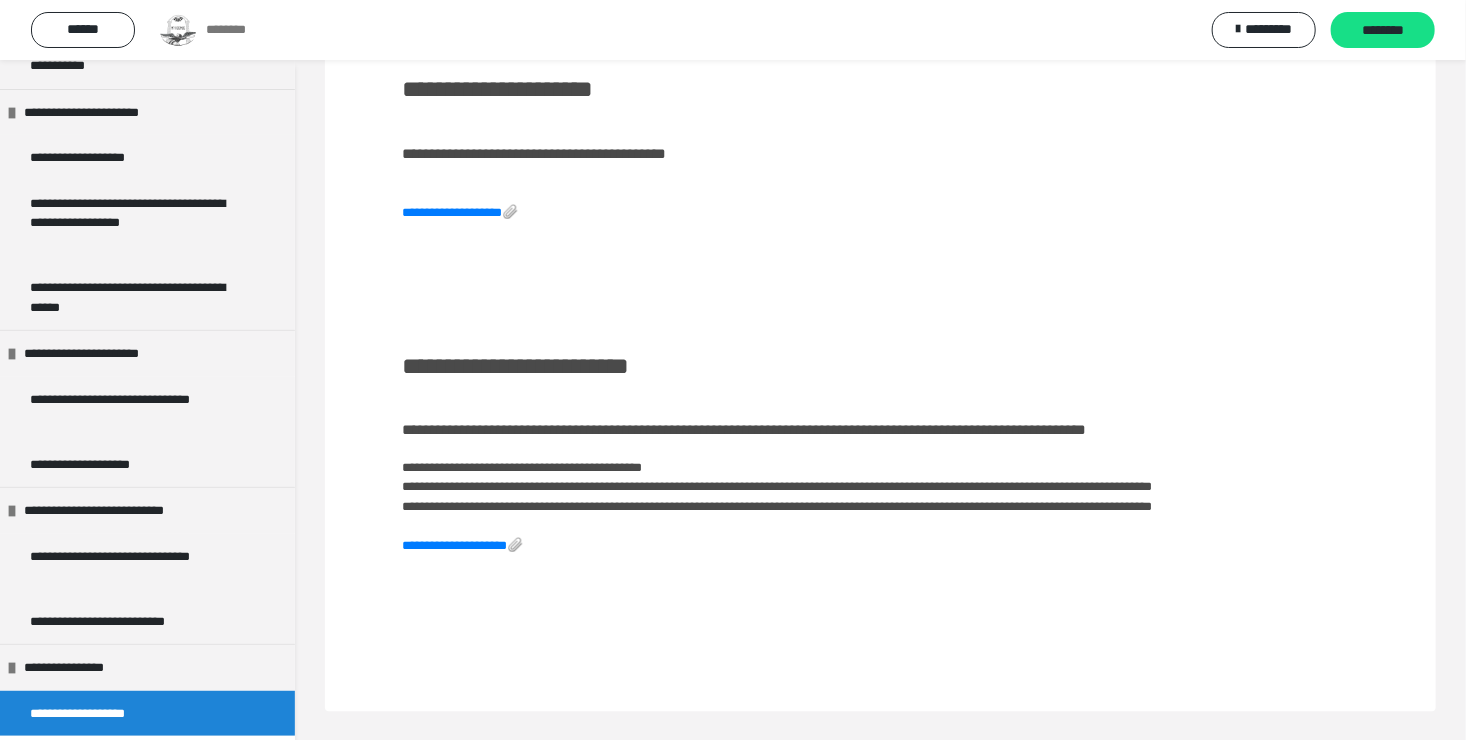 scroll, scrollTop: 1608, scrollLeft: 0, axis: vertical 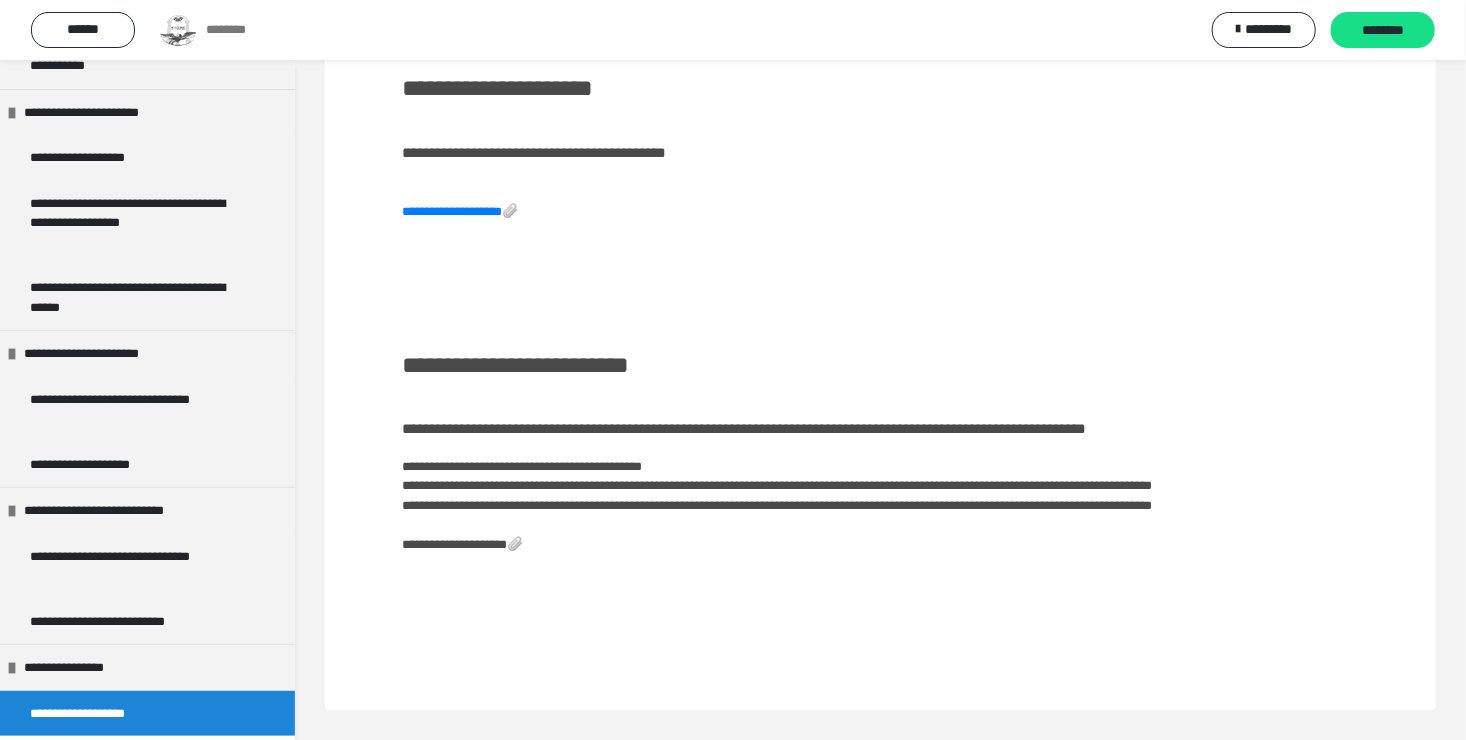 click on "**********" at bounding box center [462, 545] 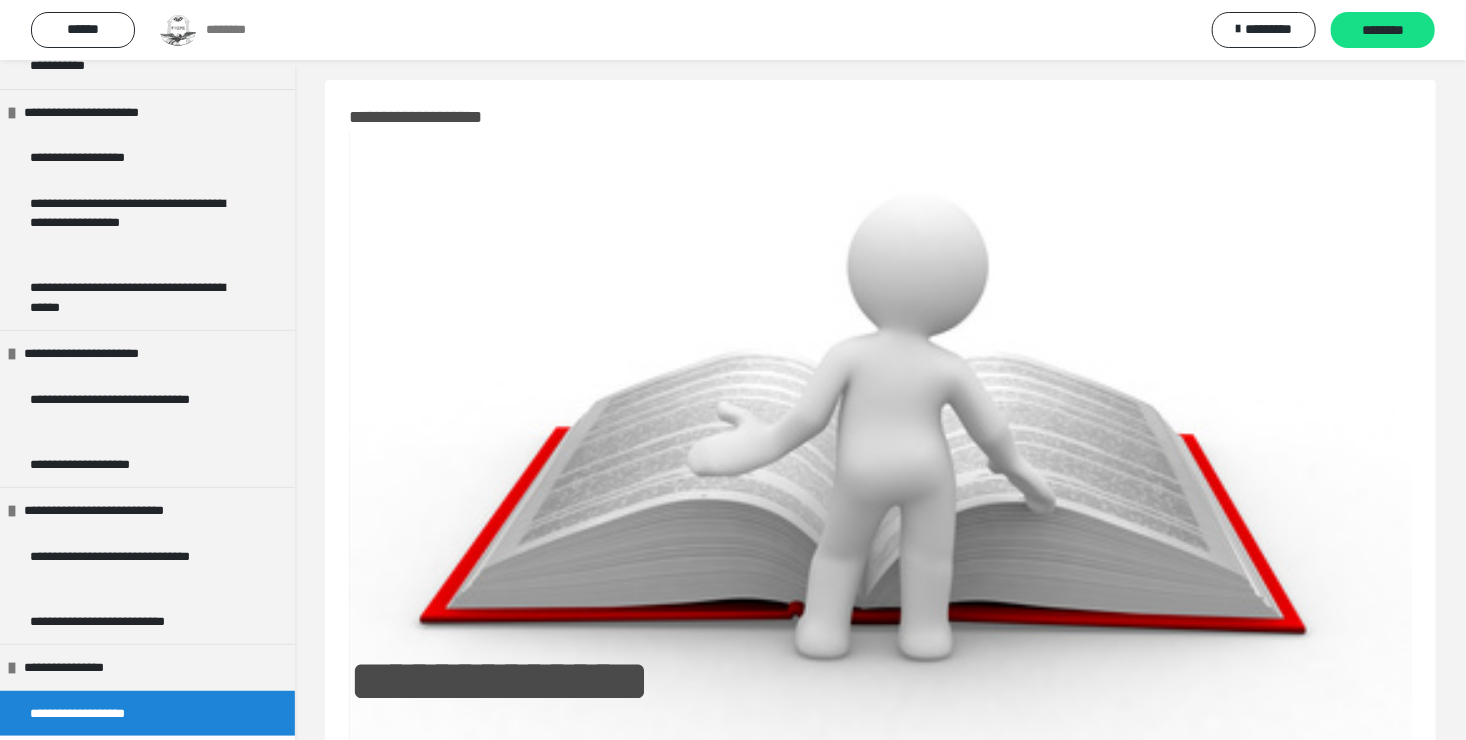 scroll, scrollTop: 0, scrollLeft: 0, axis: both 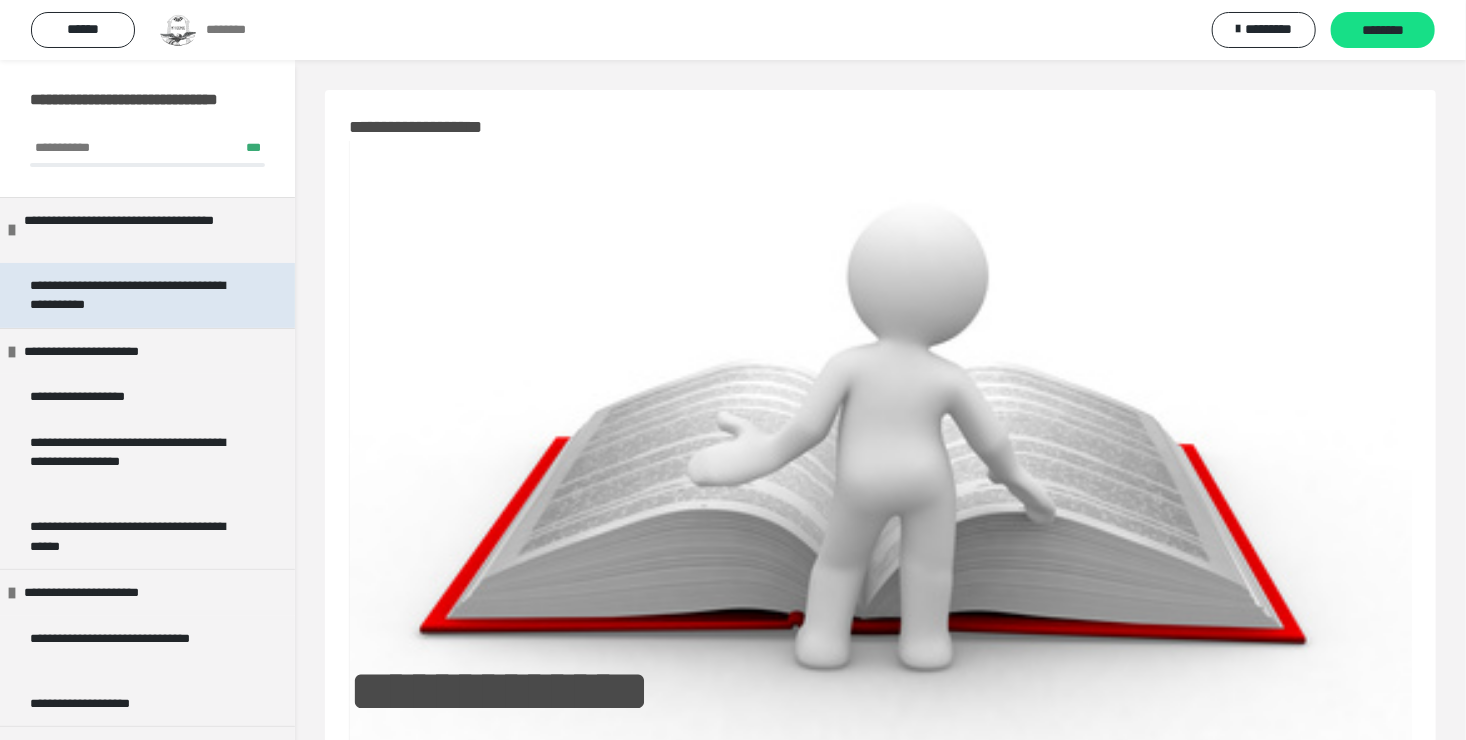 click on "**********" at bounding box center [132, 295] 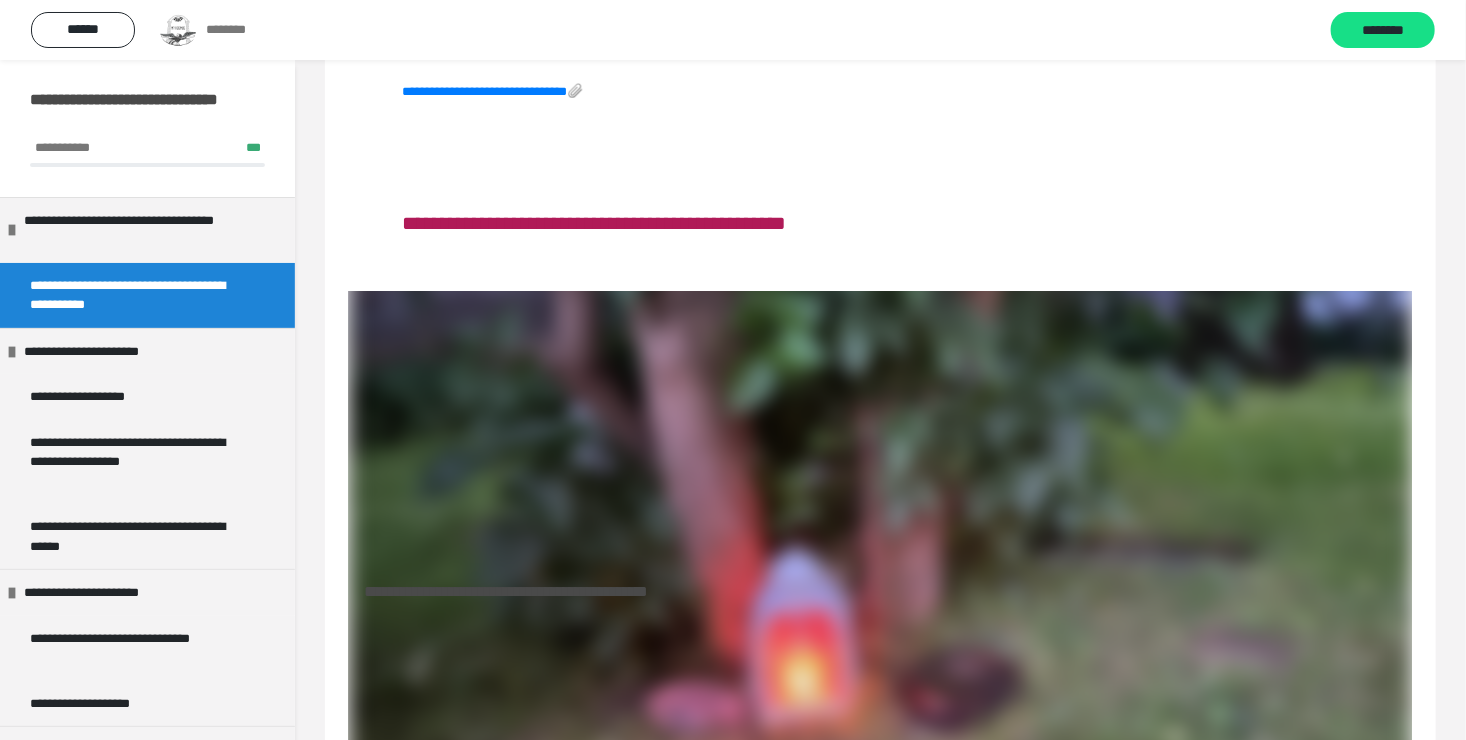 scroll, scrollTop: 5800, scrollLeft: 0, axis: vertical 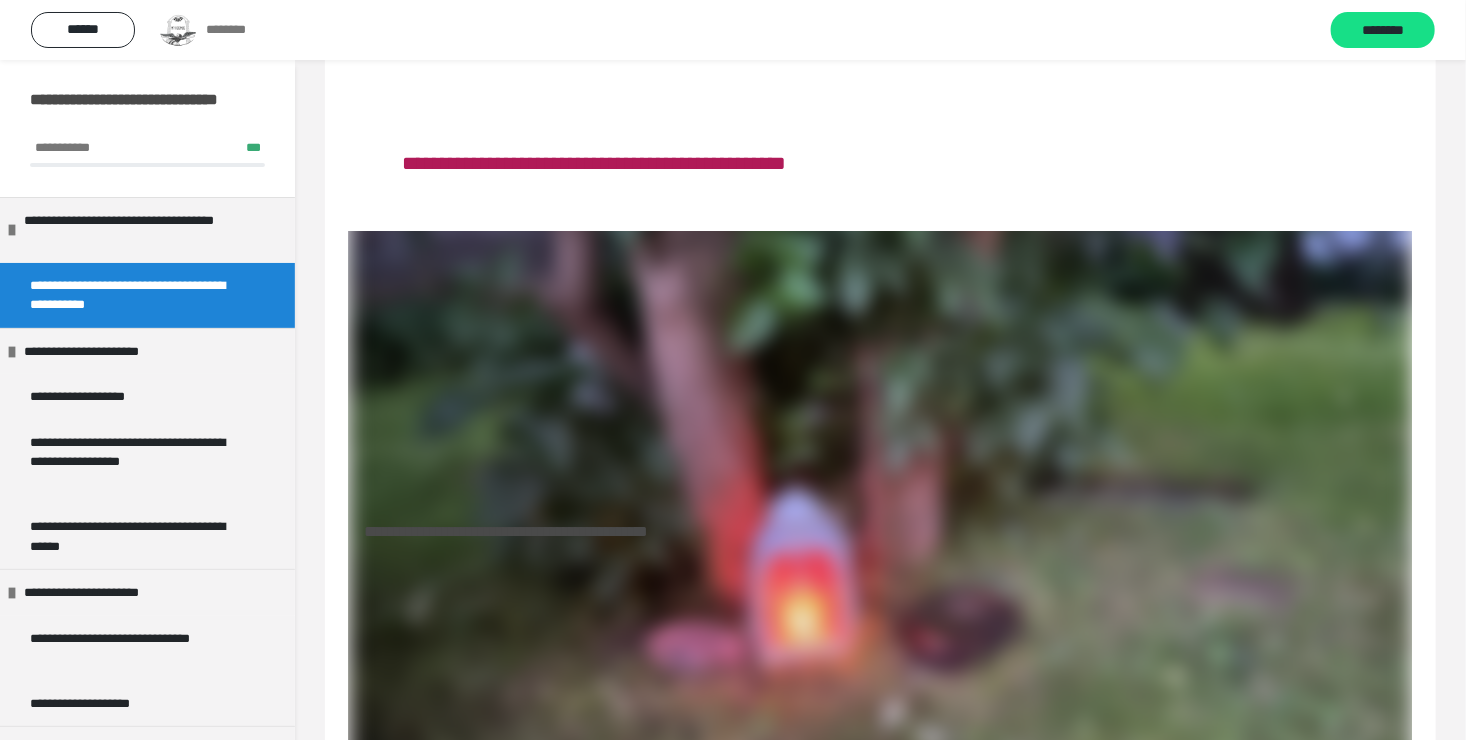 click on "**********" at bounding box center (492, 31) 